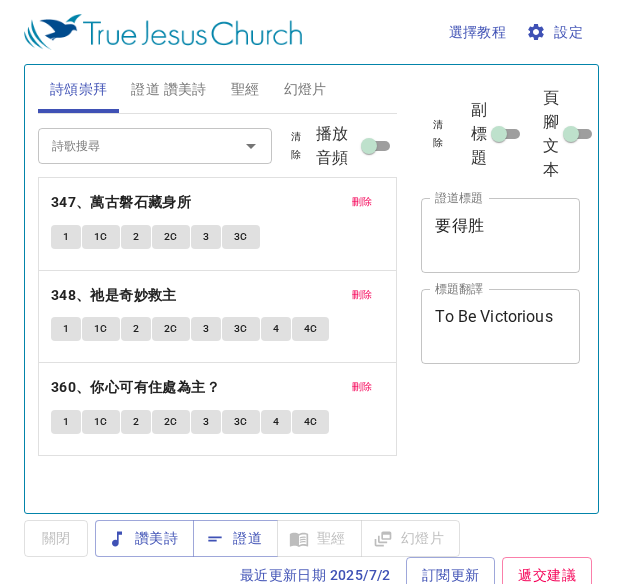 scroll, scrollTop: 0, scrollLeft: 0, axis: both 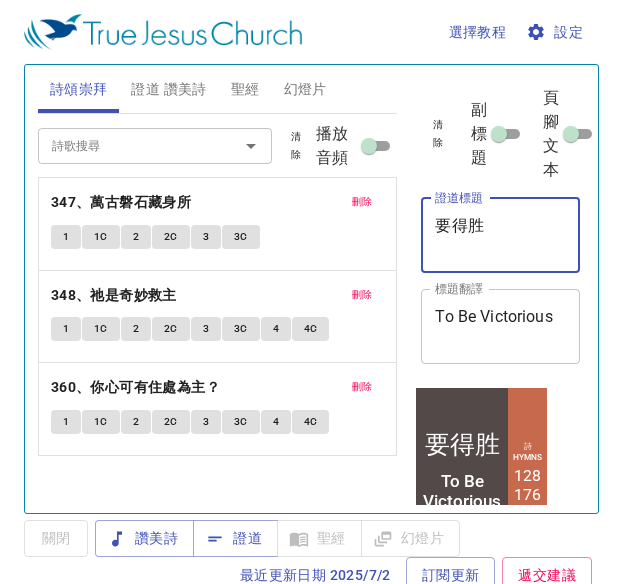 click on "要得胜" at bounding box center [500, 235] 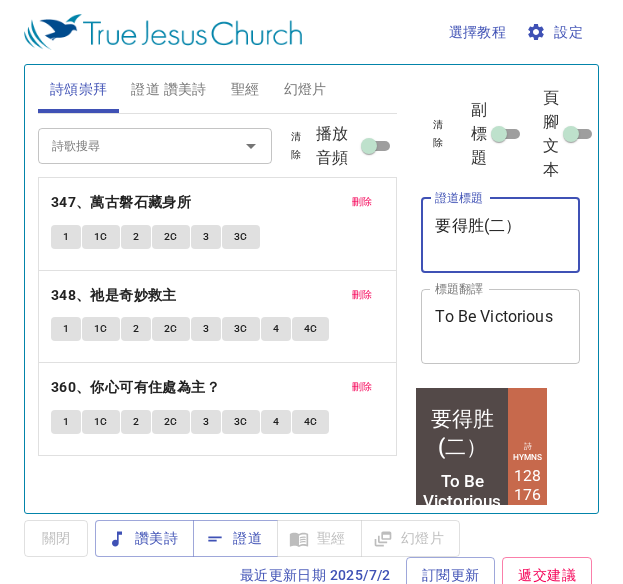 type on "要得胜(二）" 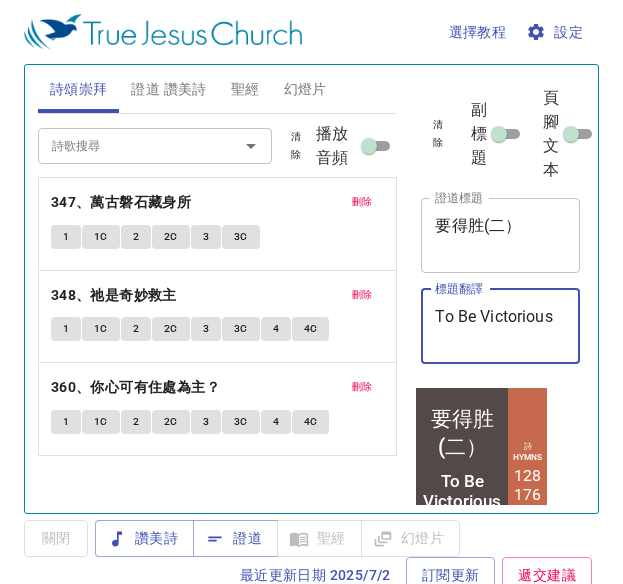click on "To Be Victorious" at bounding box center (500, 326) 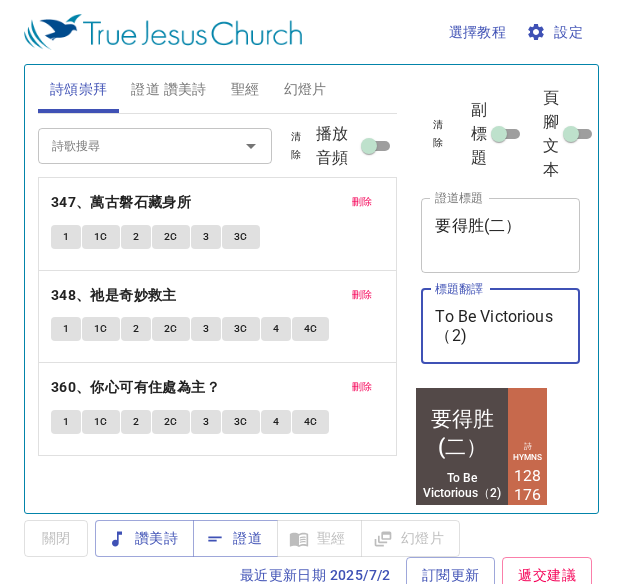 click on "To Be Victorious（2)" at bounding box center [500, 326] 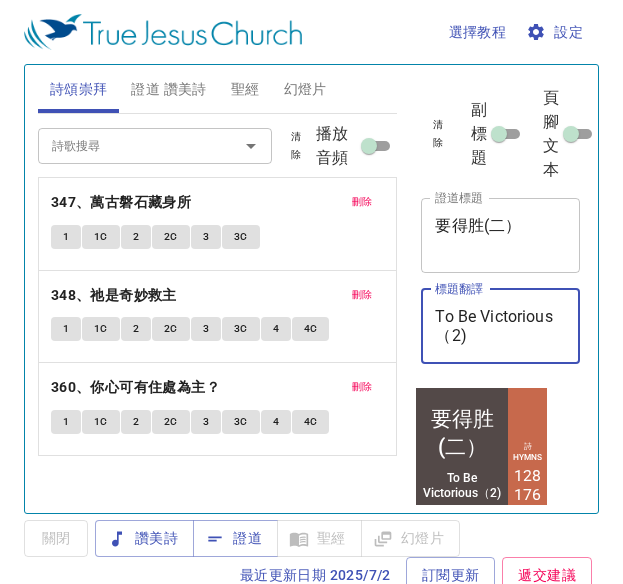 type on "To Be Victorious（2)" 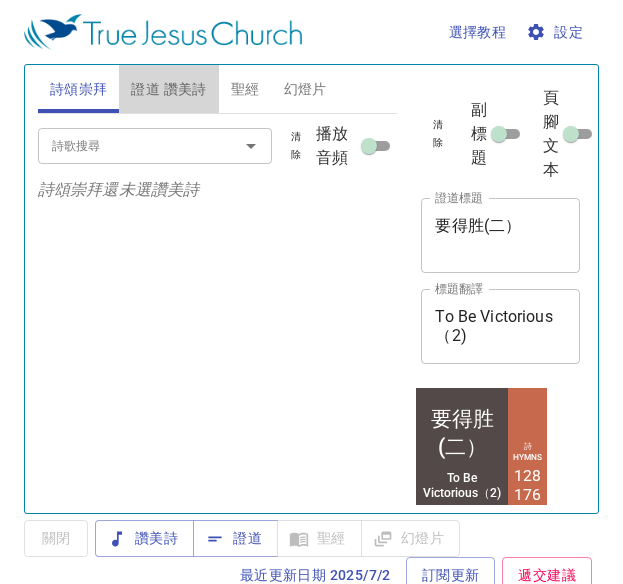 click on "證道 讚美詩" at bounding box center (168, 89) 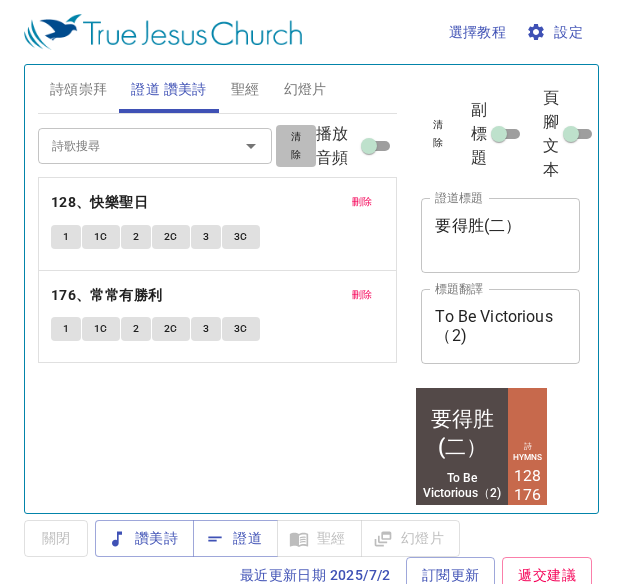 click on "清除" at bounding box center (0, 0) 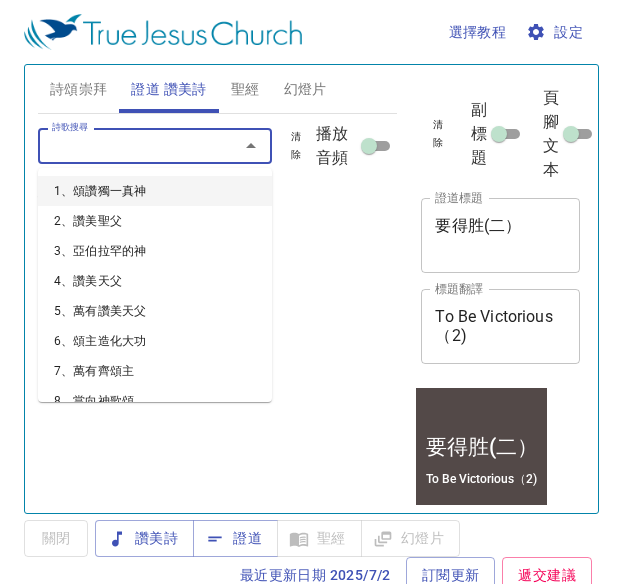 click on "詩歌搜尋" at bounding box center (125, 145) 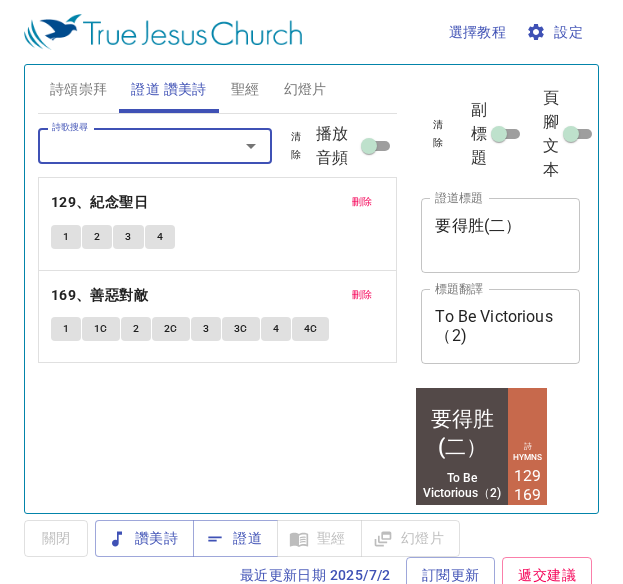 click on "要得胜(二）" at bounding box center (500, 235) 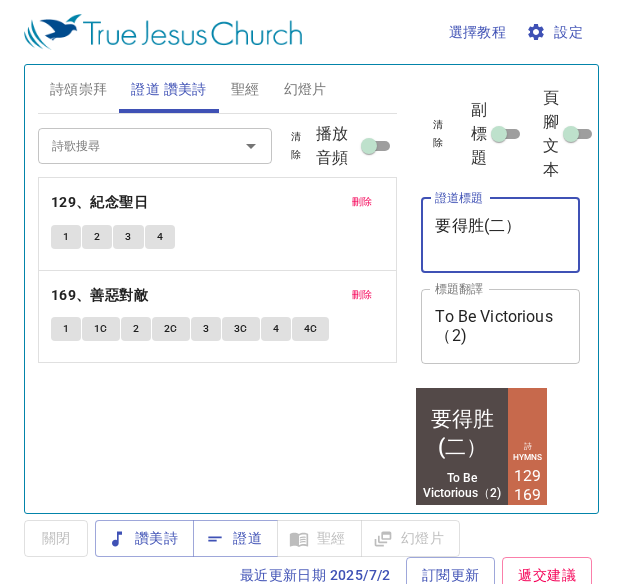 click on "要得胜(二）" at bounding box center (500, 235) 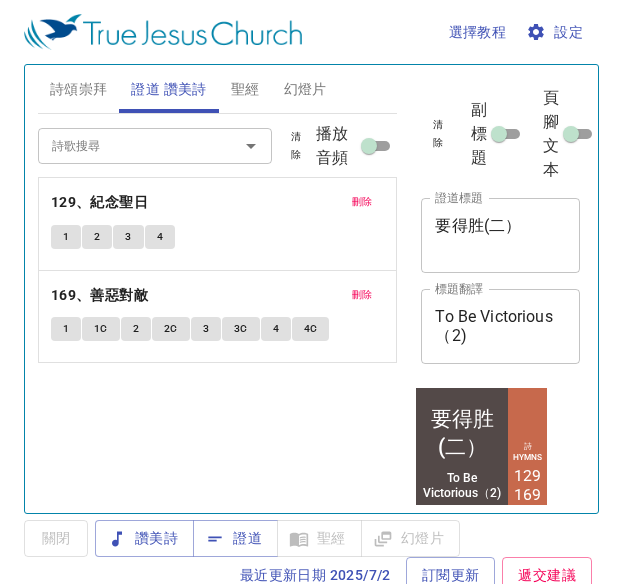 click on "To Be Victorious（2) x 標題翻譯" at bounding box center [500, 235] 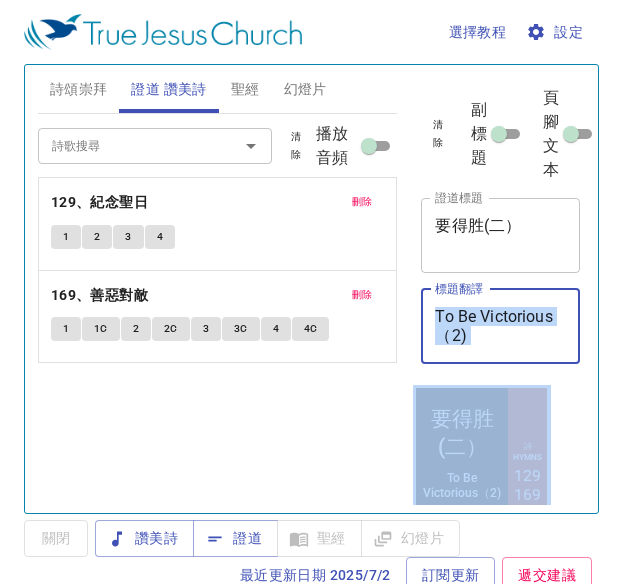 click on "To Be Victorious（2) x 標題翻譯" at bounding box center [500, 326] 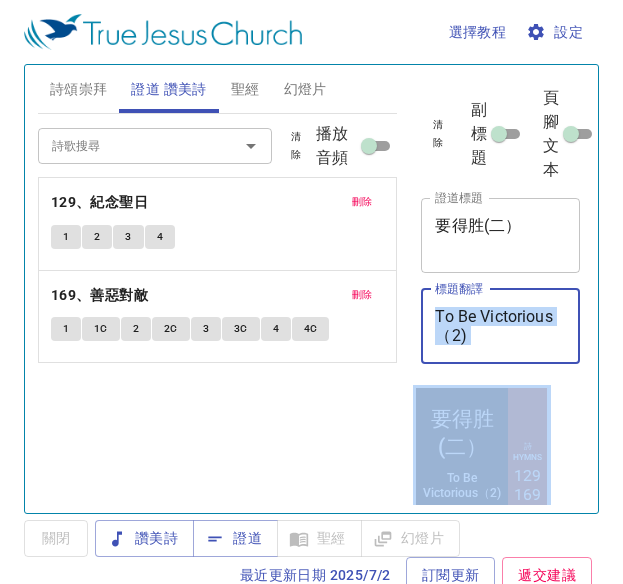 copy on "標題翻譯 To Be Victorious（2) 標題翻譯 副標題 副標題 副標題翻譯 副標題翻譯 頁腳文本 頁腳文本" 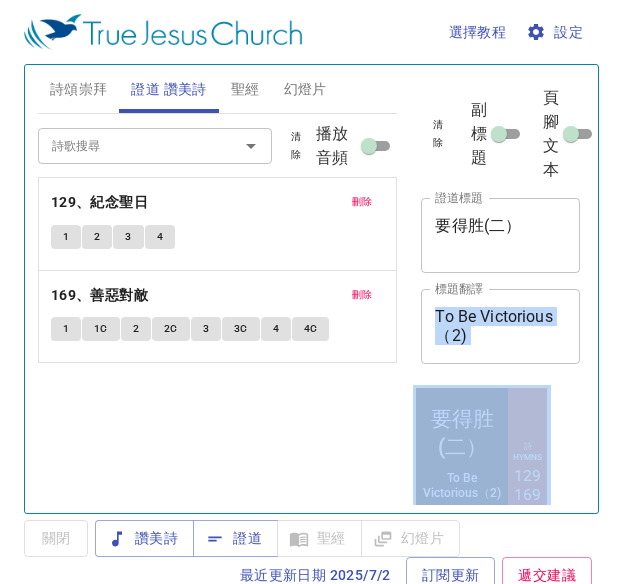 click on "To Be Victorious（2) x 標題翻譯" at bounding box center (500, 235) 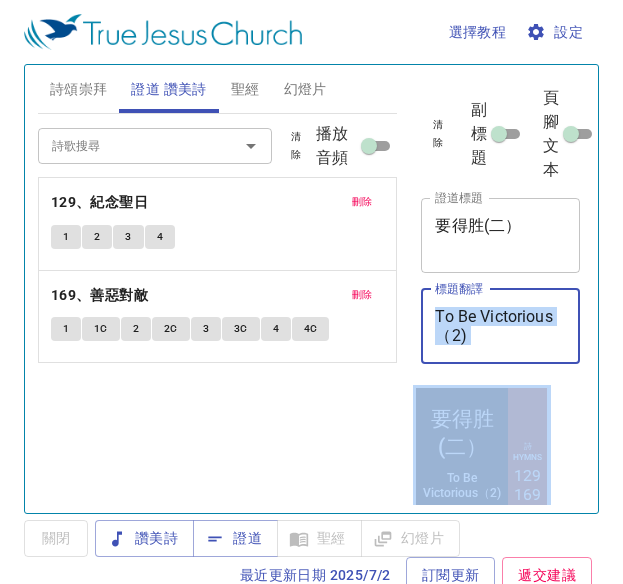 click on "To Be Victorious（2) x 標題翻譯" at bounding box center [500, 326] 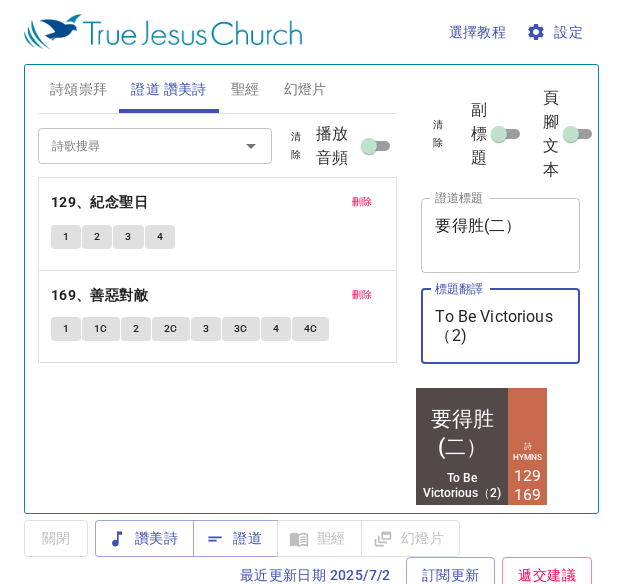 click on "To Be Victorious（2)" at bounding box center (500, 326) 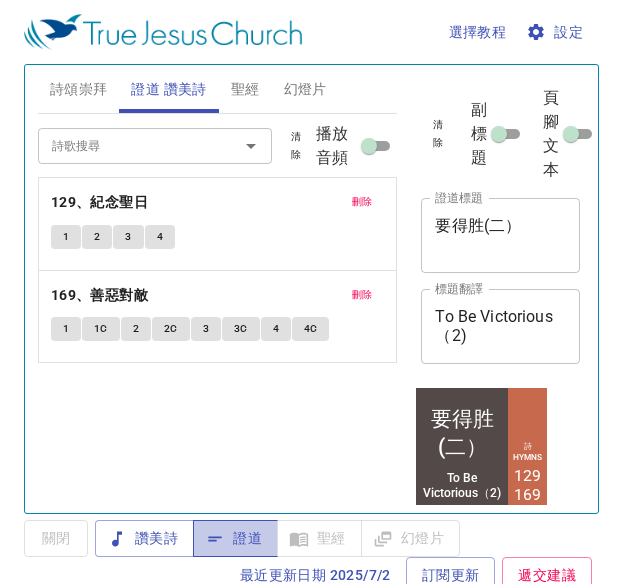 click on "證道" at bounding box center (144, 538) 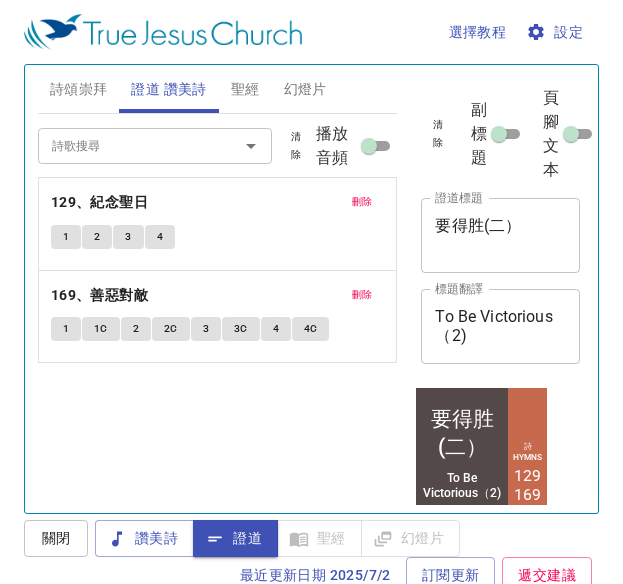 click on "詩頌崇拜" at bounding box center (79, 89) 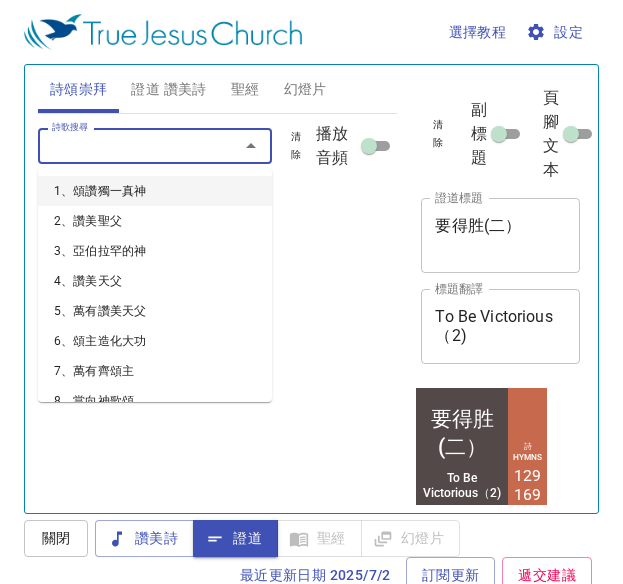 click on "詩歌搜尋" at bounding box center [125, 145] 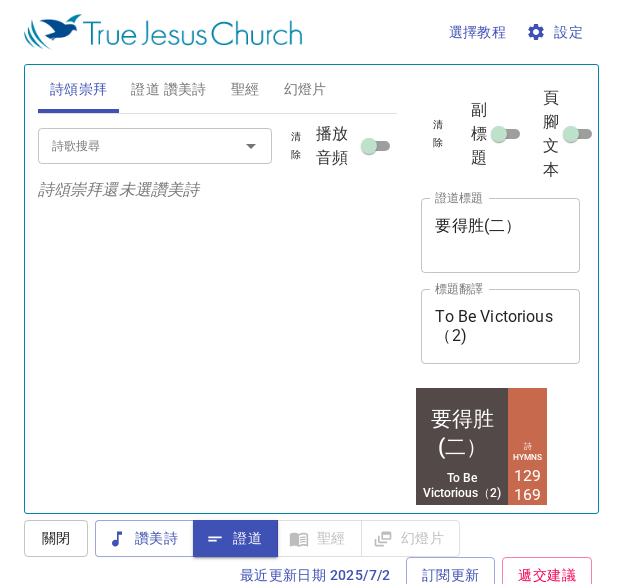 click on "詩歌搜尋" at bounding box center (125, 145) 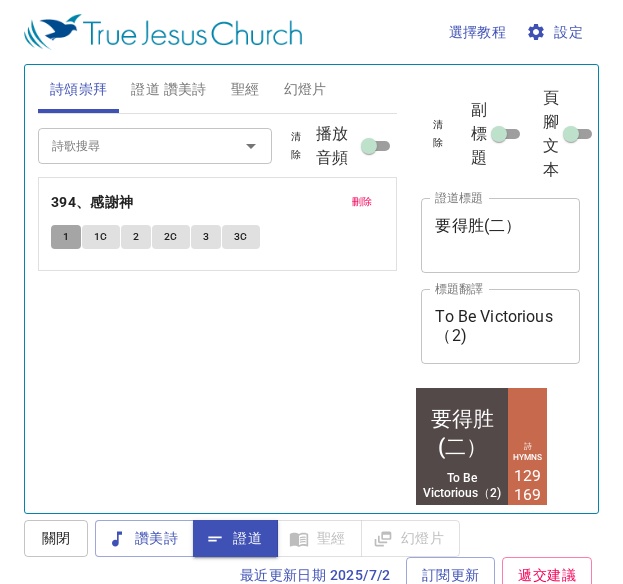 click on "1" at bounding box center (66, 237) 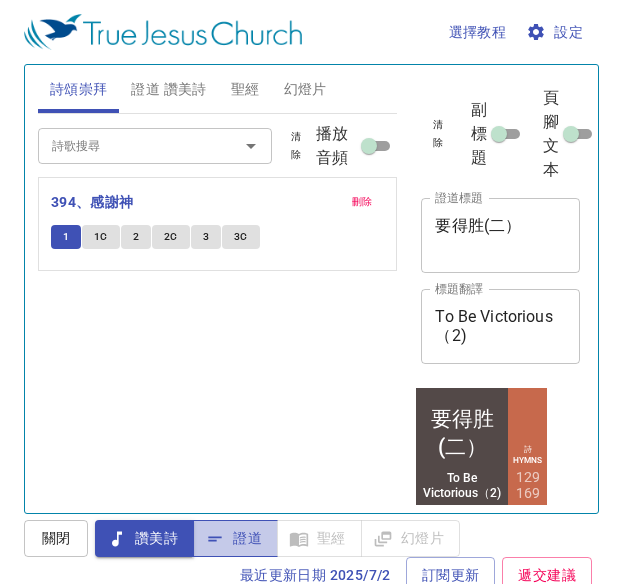 click on "證道" at bounding box center [235, 538] 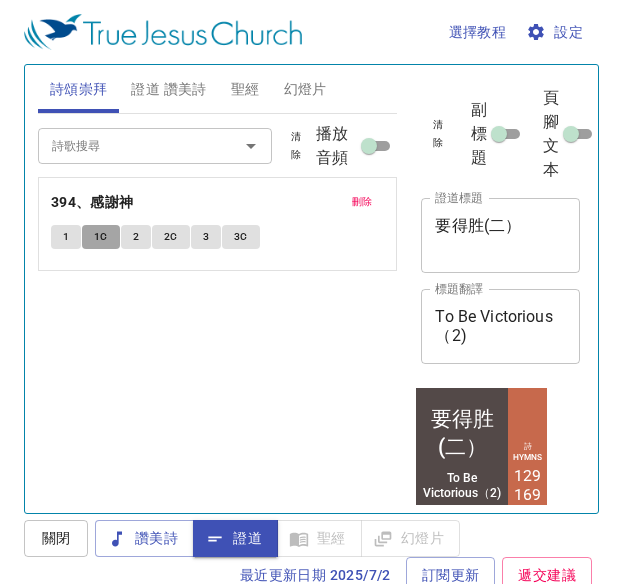 click on "1C" at bounding box center (101, 237) 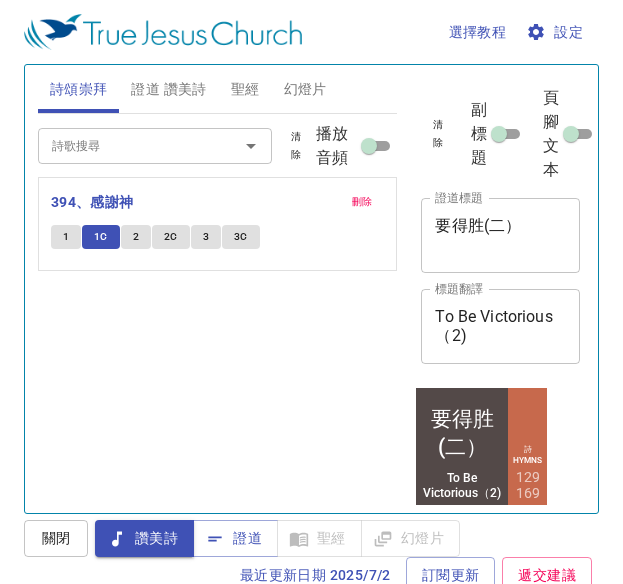 type 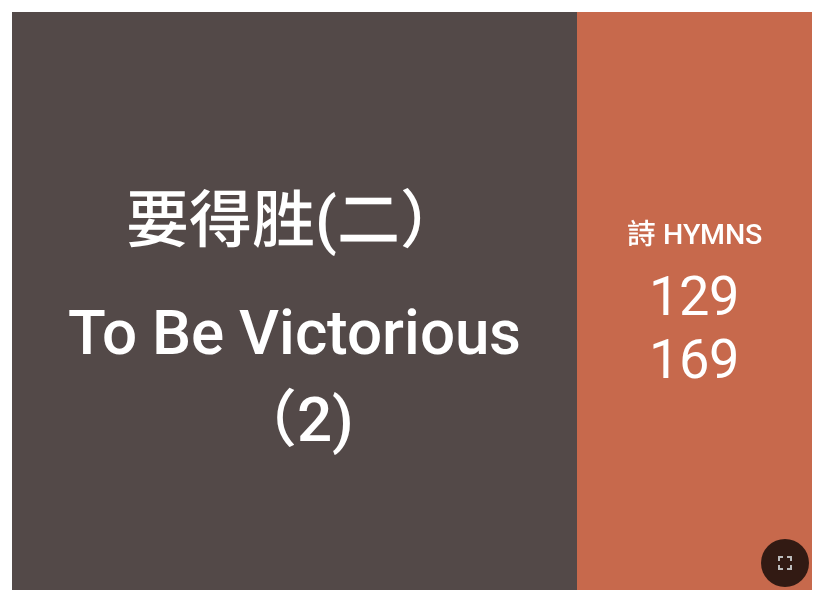 scroll, scrollTop: 0, scrollLeft: 0, axis: both 